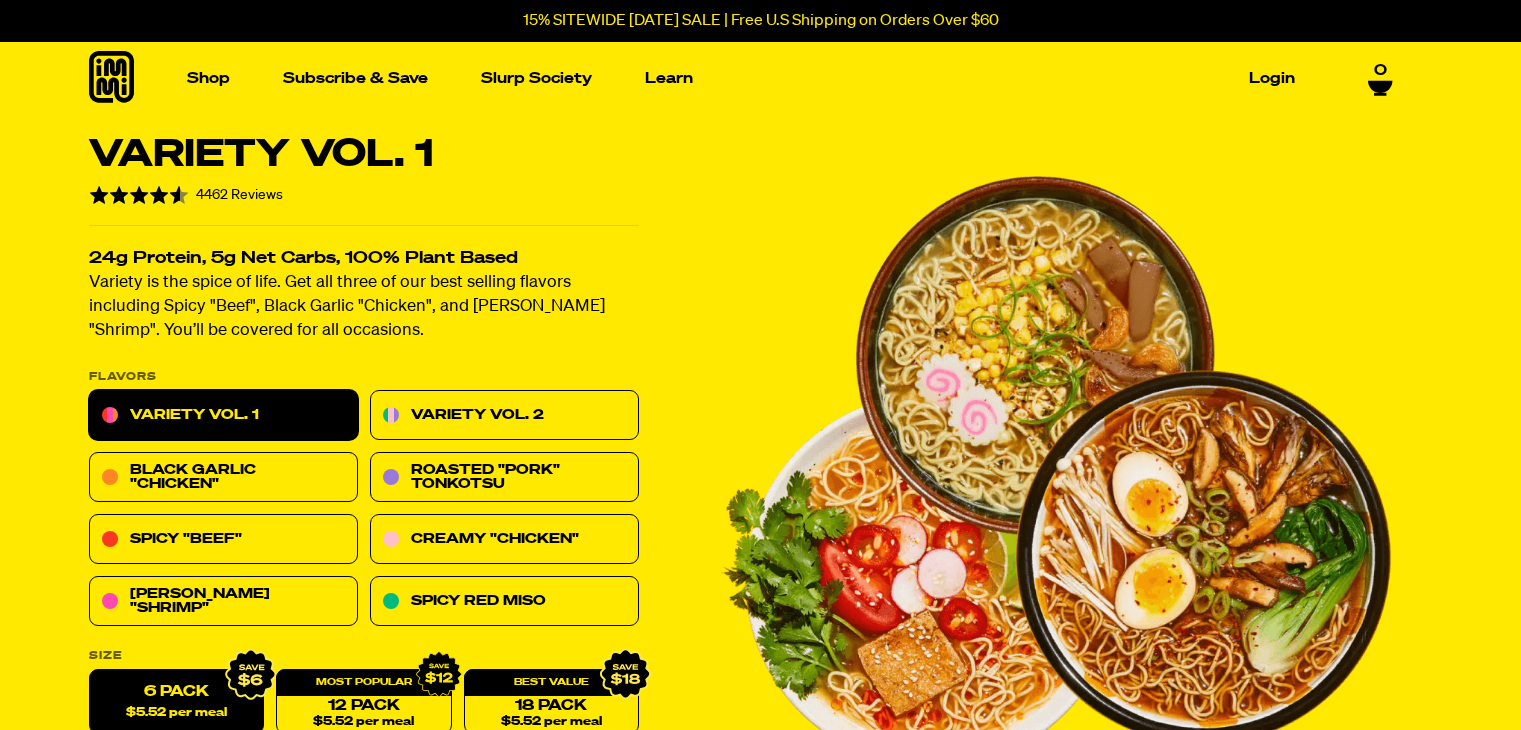 scroll, scrollTop: 0, scrollLeft: 0, axis: both 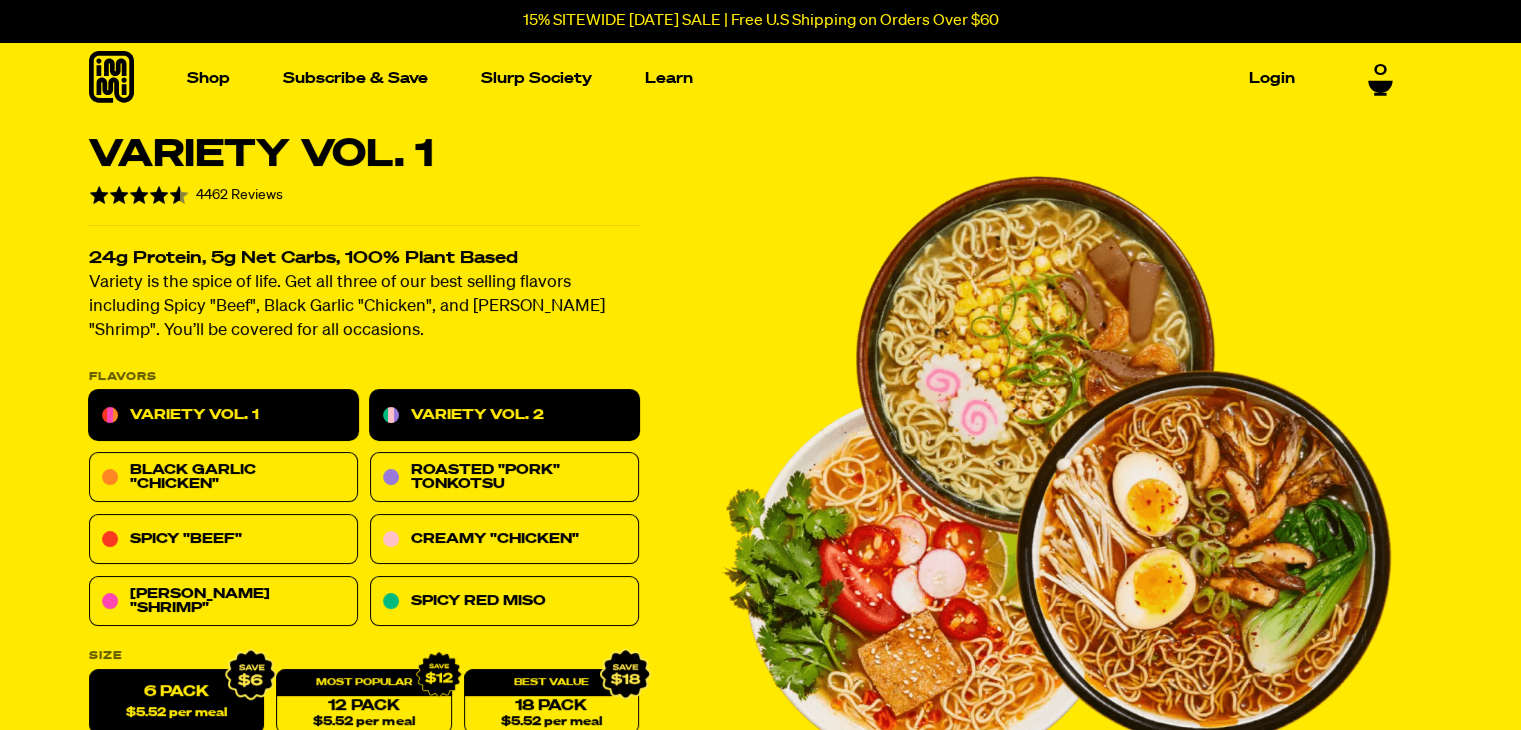 click on "Variety Vol. 2" at bounding box center [504, 416] 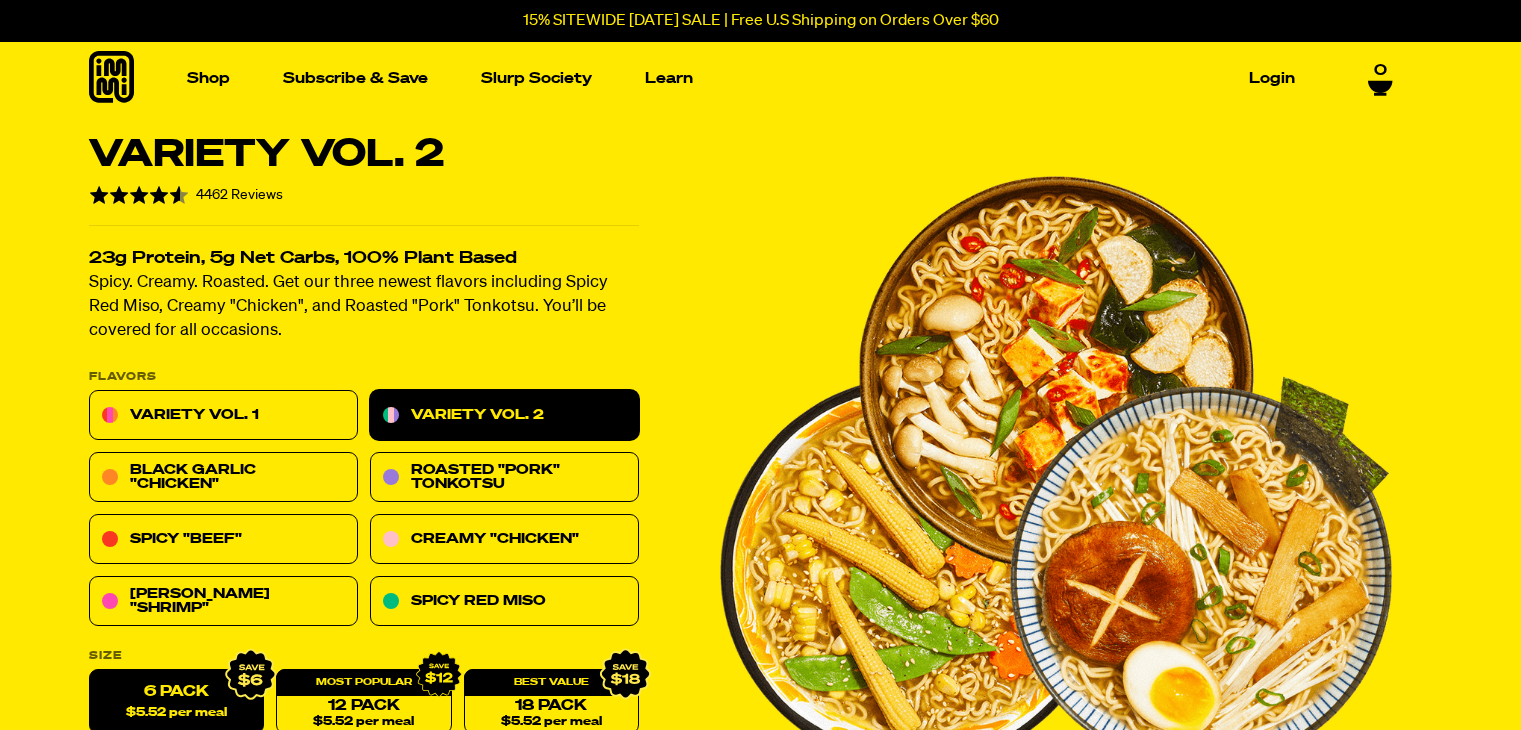 scroll, scrollTop: 0, scrollLeft: 0, axis: both 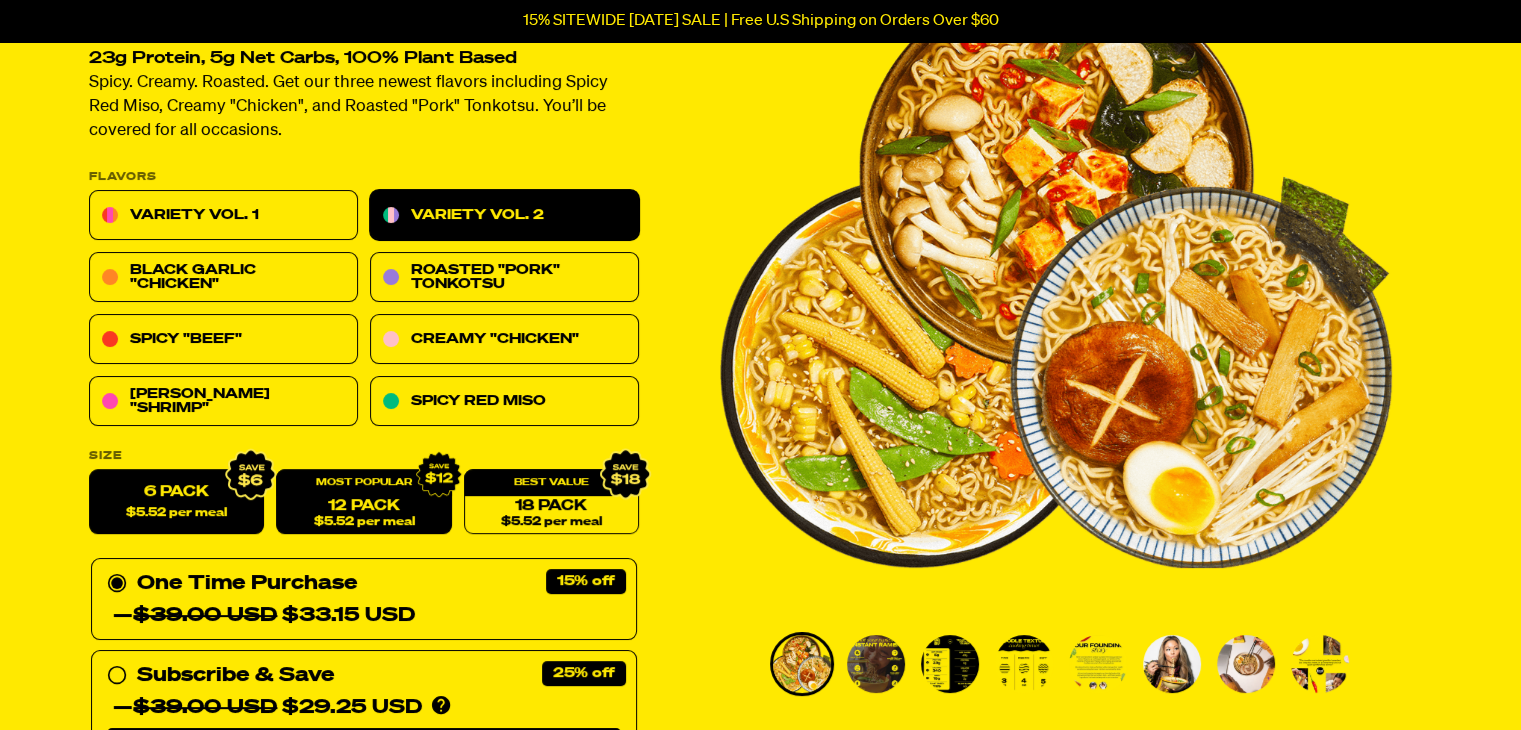 click on ".cls-1 {
fill: #fee800;
}
.cls-1, .cls-2, .cls-3 {
stroke-width: 0px;
}
.cls-2 {
fill: #000;
}
.cls-3 {
fill: #fae500;
}
12 Pack  $5.52 per meal" at bounding box center [363, 502] 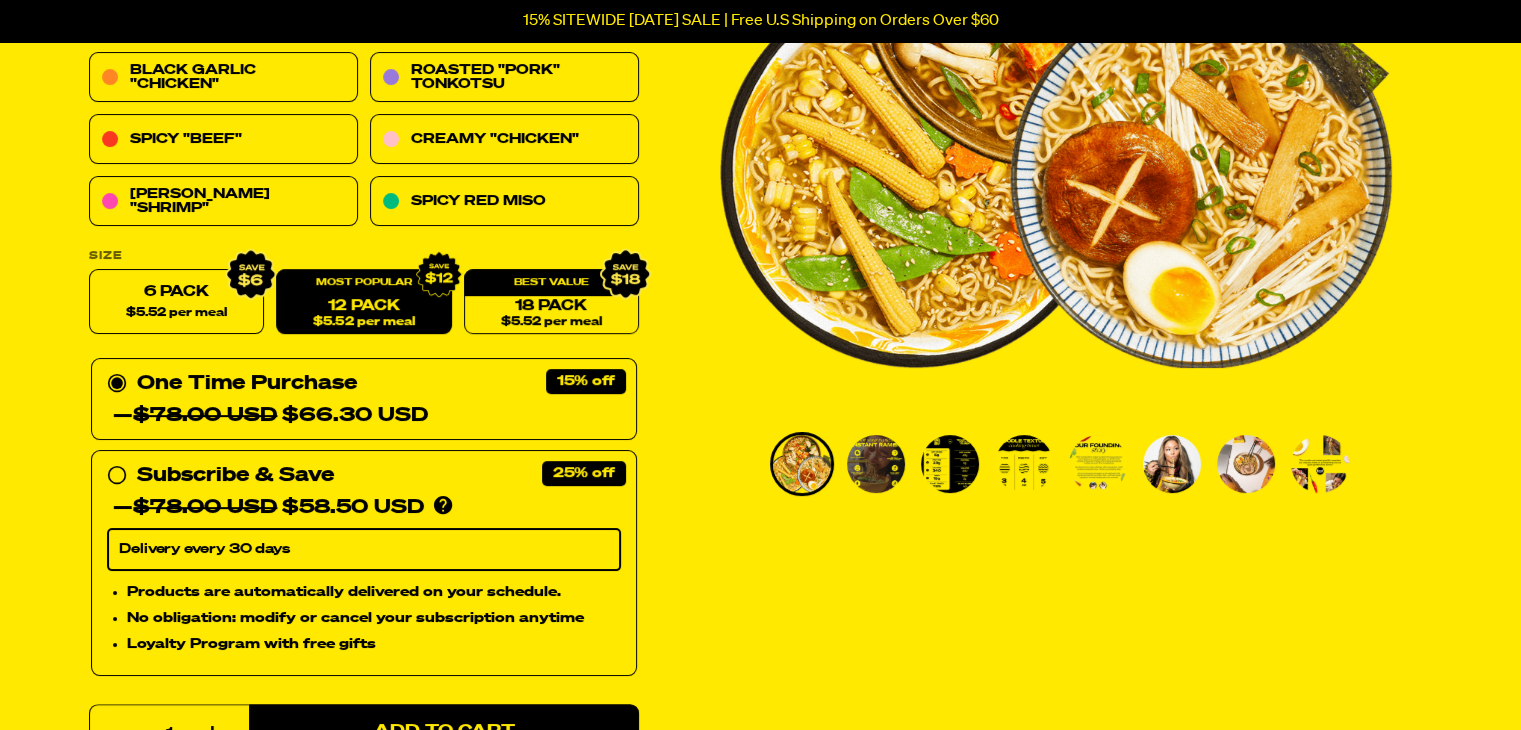 scroll, scrollTop: 0, scrollLeft: 0, axis: both 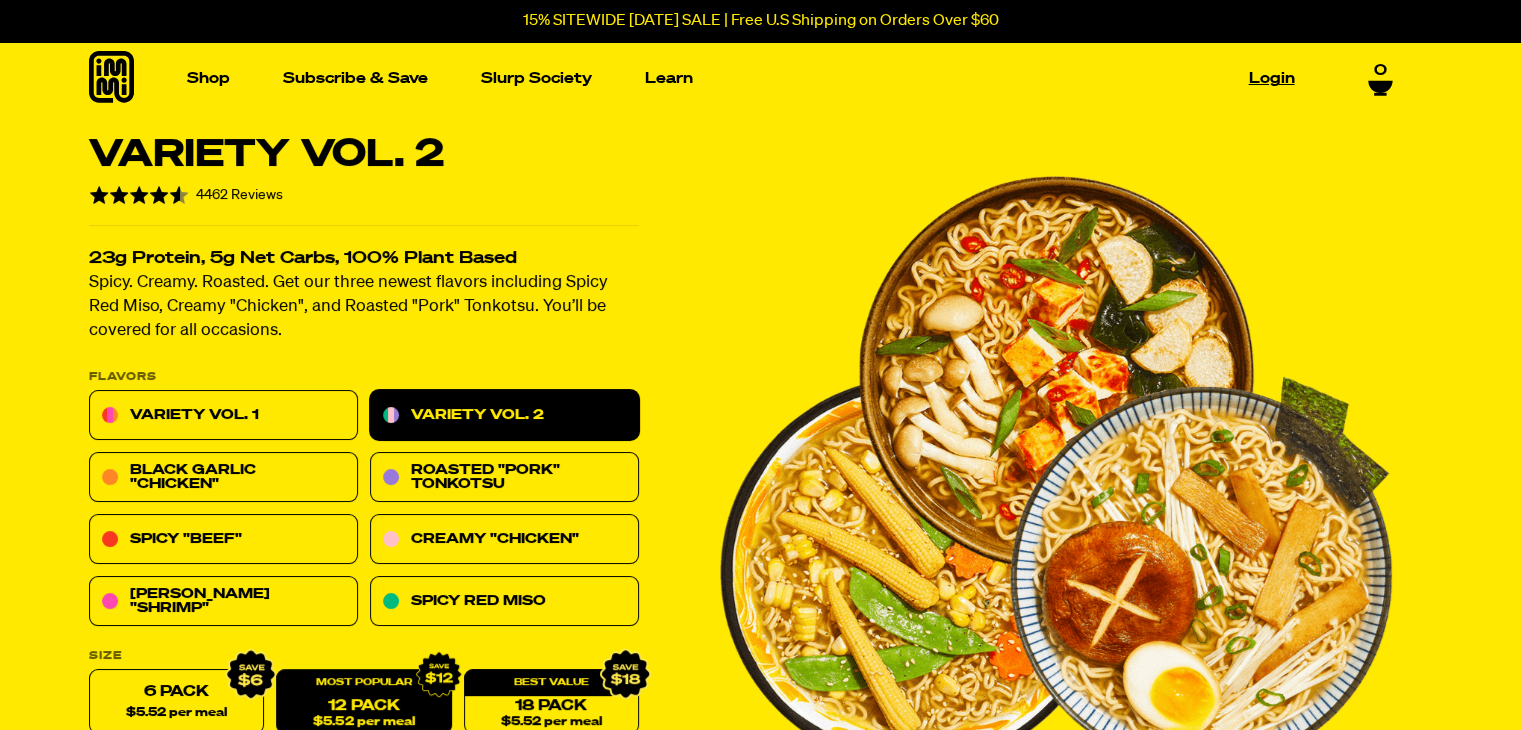 click on "Login" at bounding box center (1272, 78) 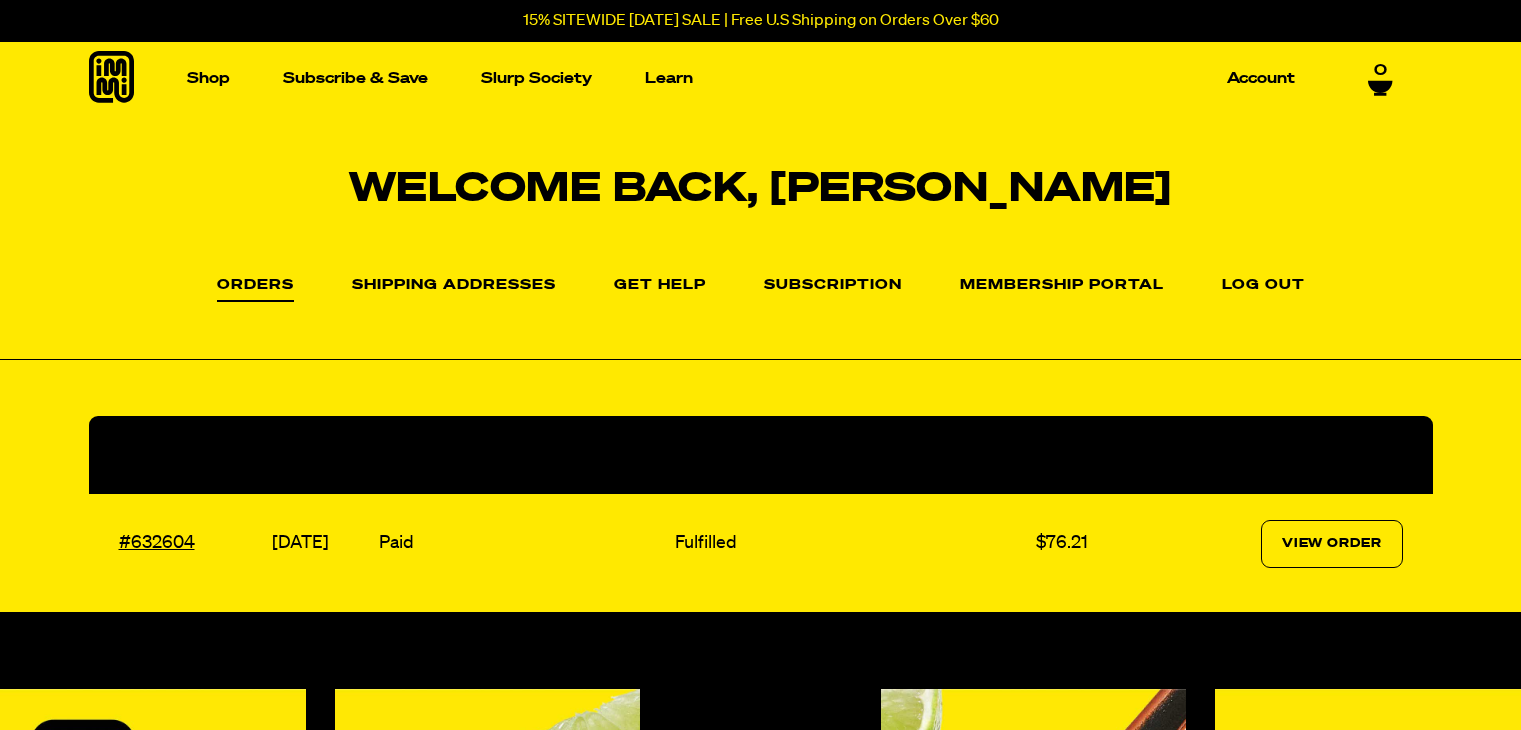 scroll, scrollTop: 0, scrollLeft: 0, axis: both 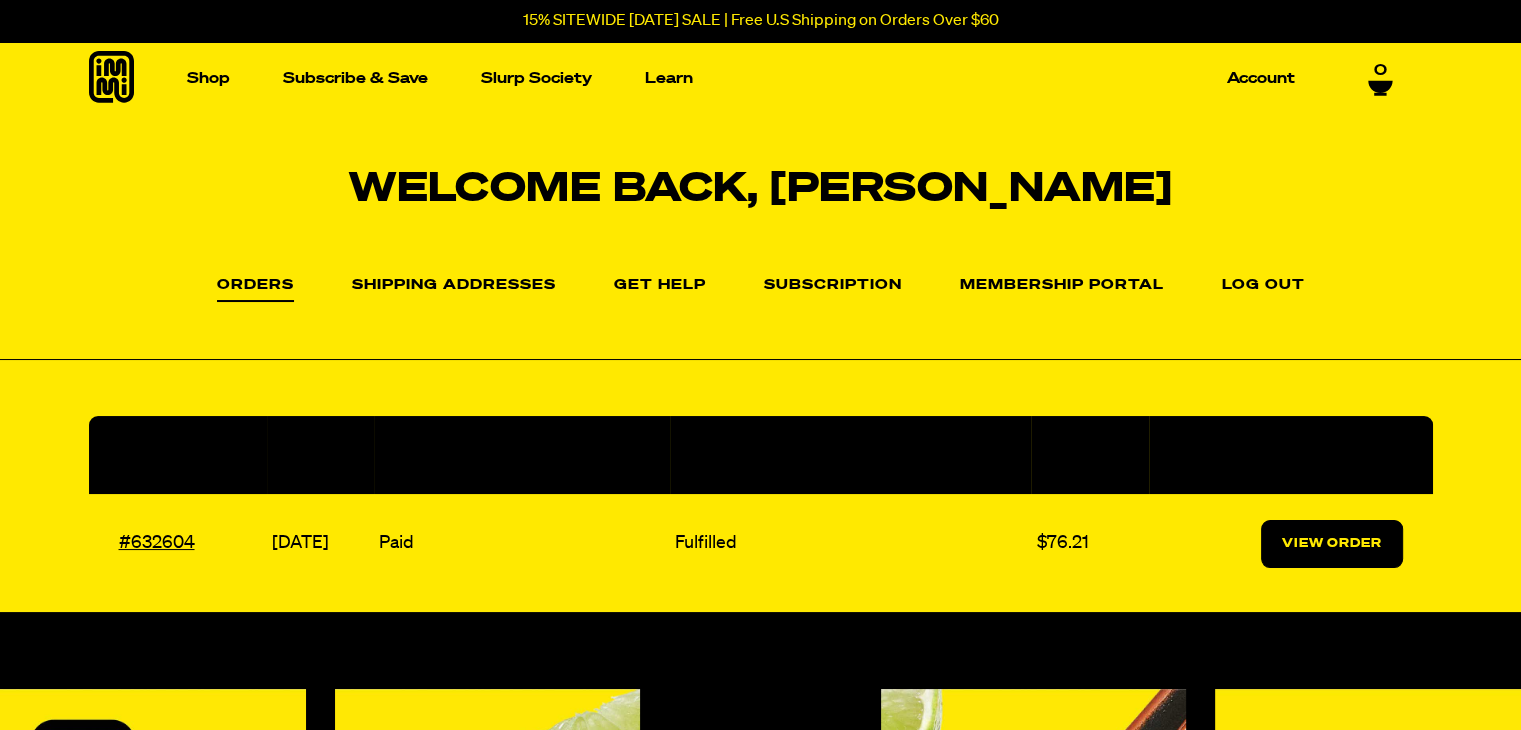 click on "View Order" at bounding box center (1332, 544) 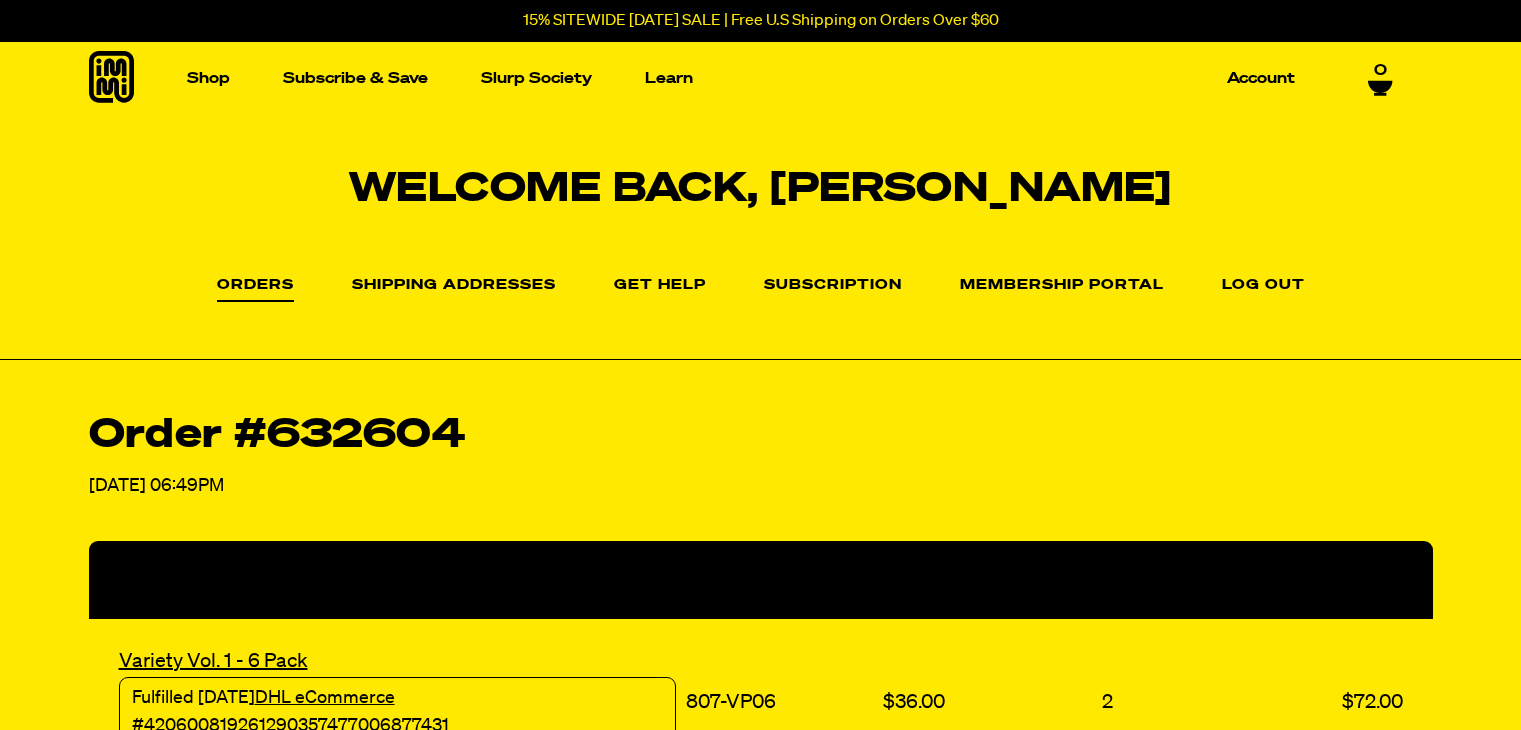 scroll, scrollTop: 300, scrollLeft: 0, axis: vertical 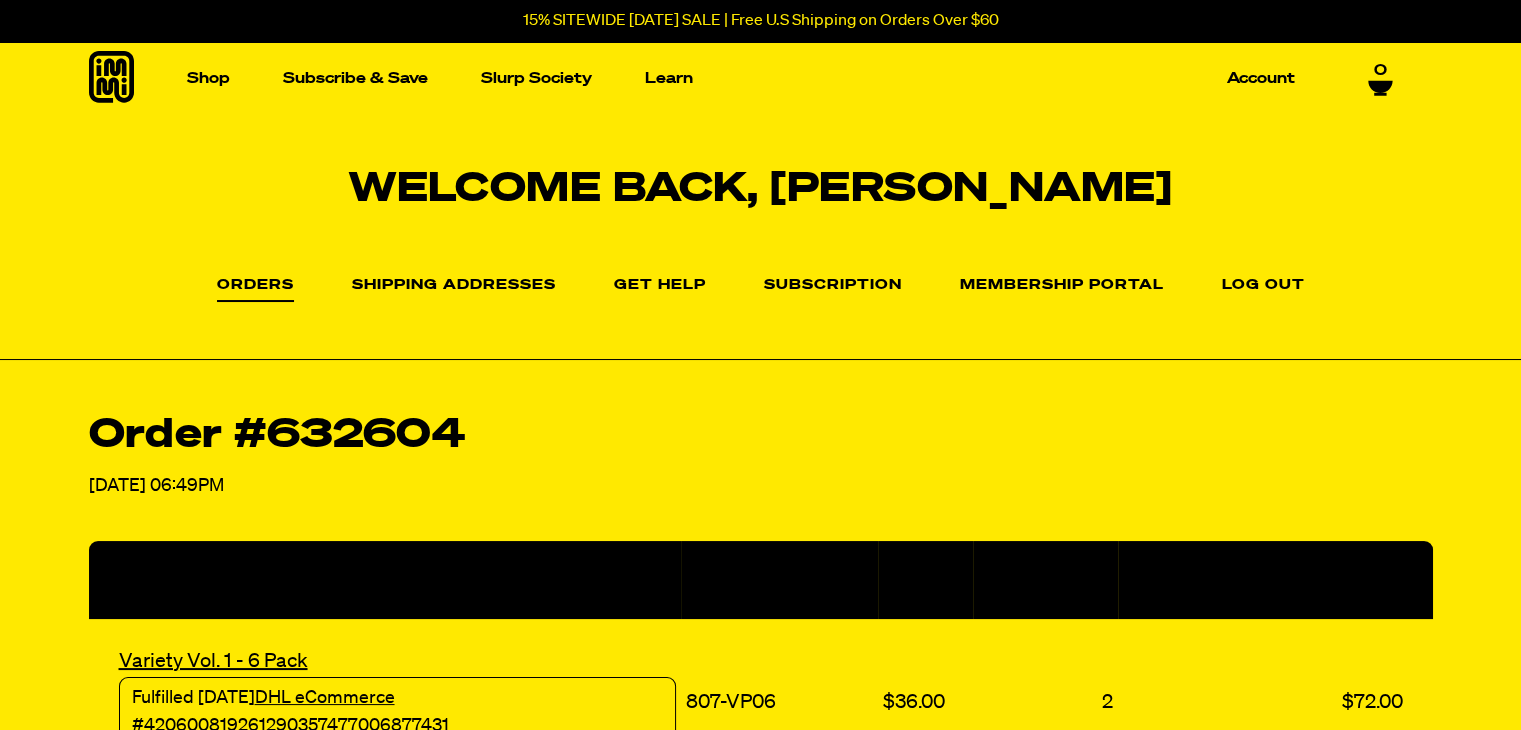 click on "Subscription" at bounding box center (833, 284) 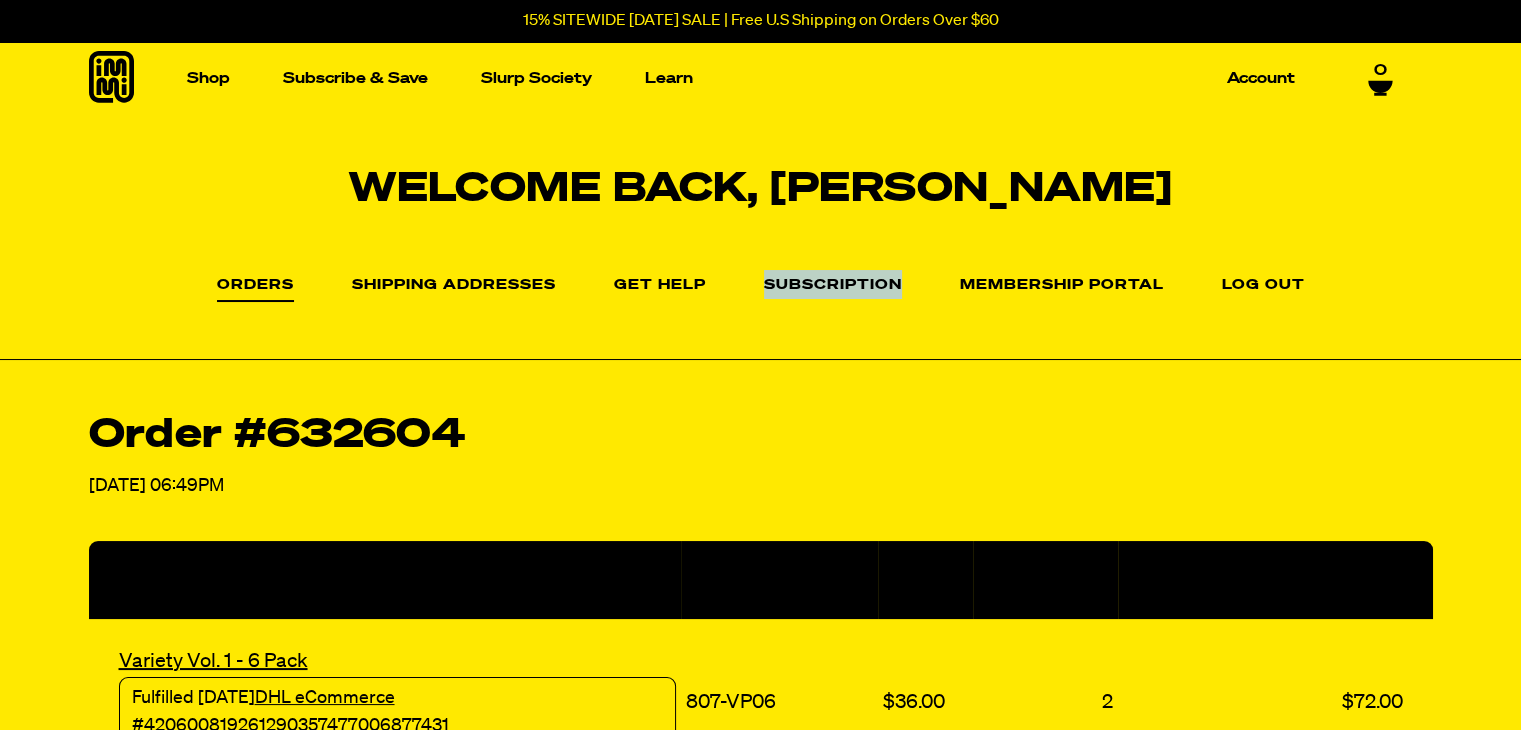 click on "Subscription" at bounding box center [833, 284] 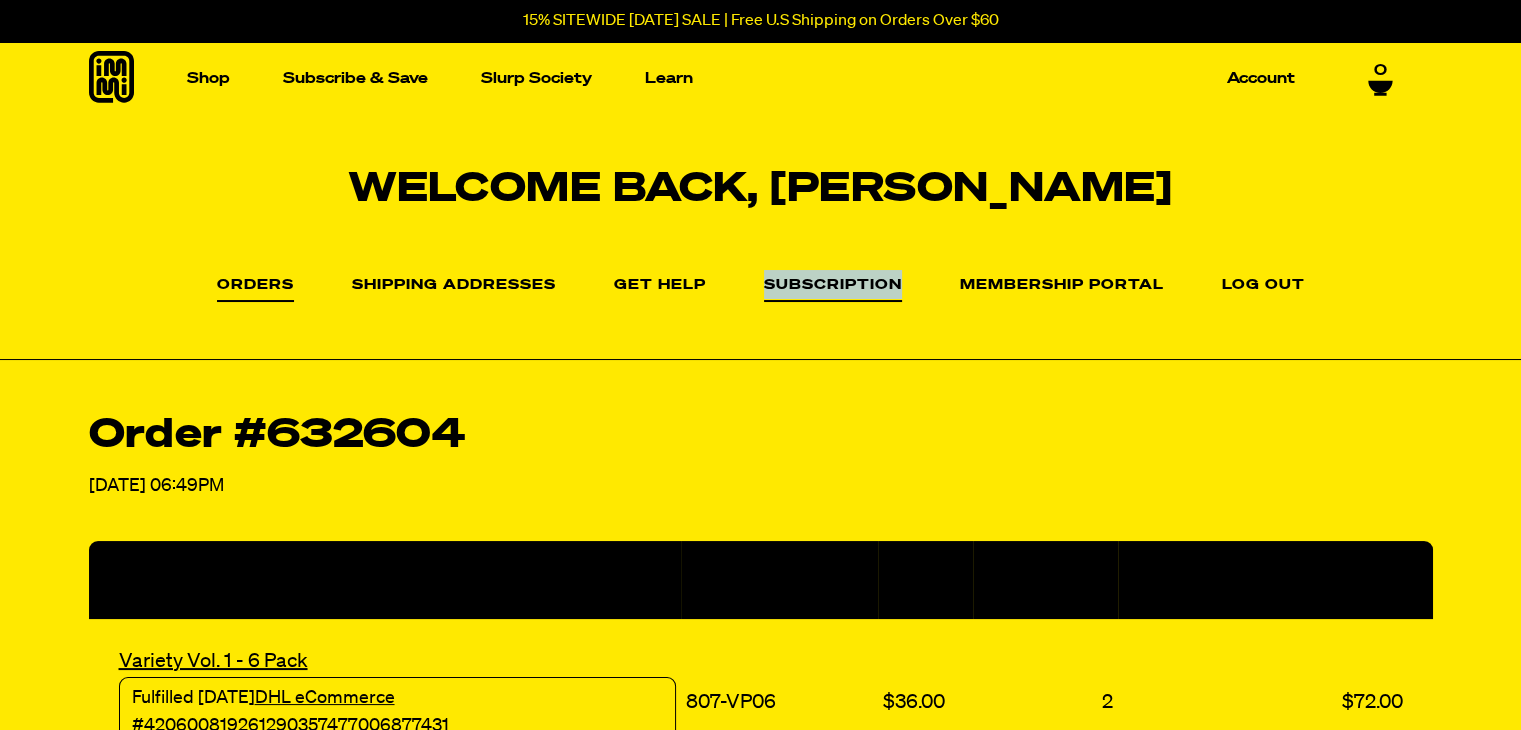 click on "Subscription" at bounding box center [833, 290] 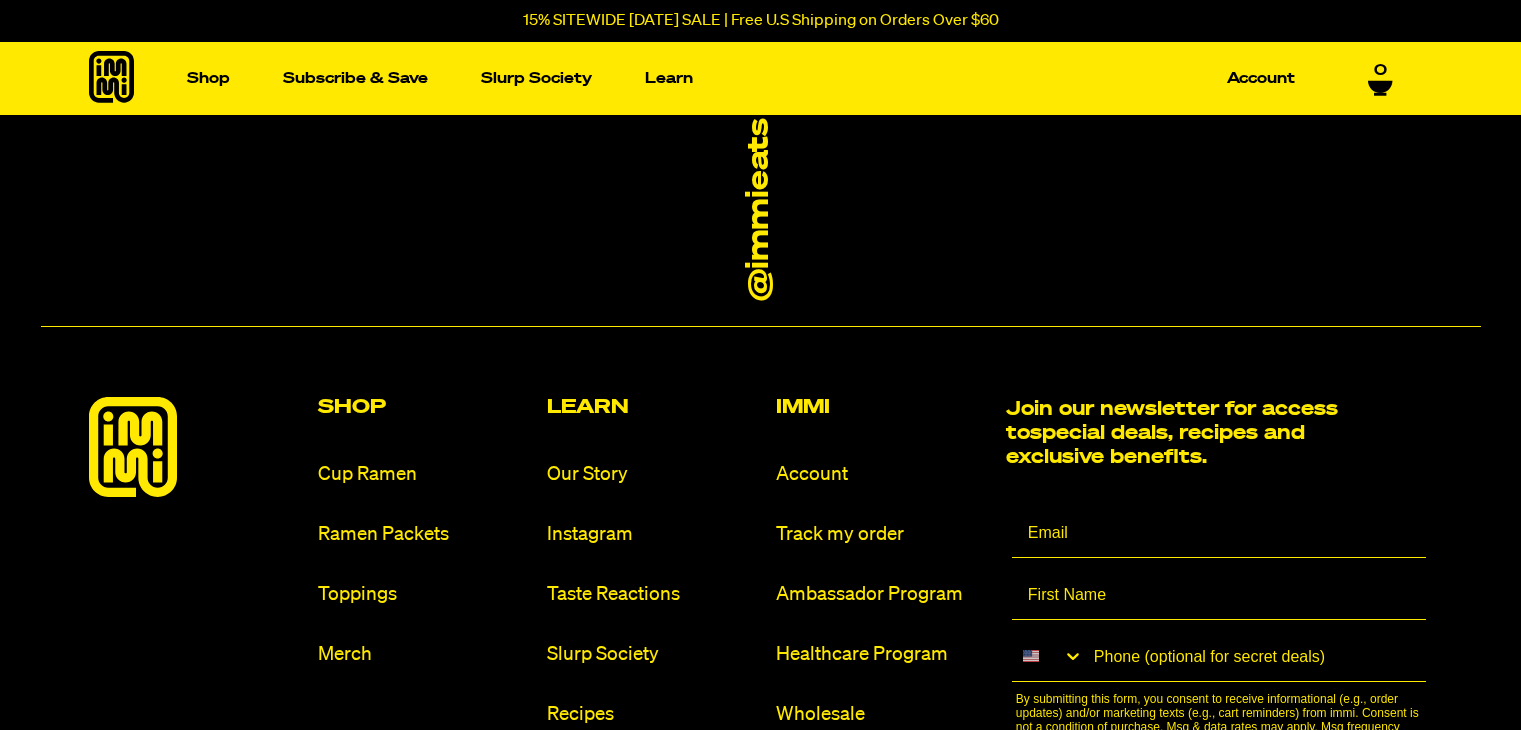 scroll, scrollTop: 0, scrollLeft: 0, axis: both 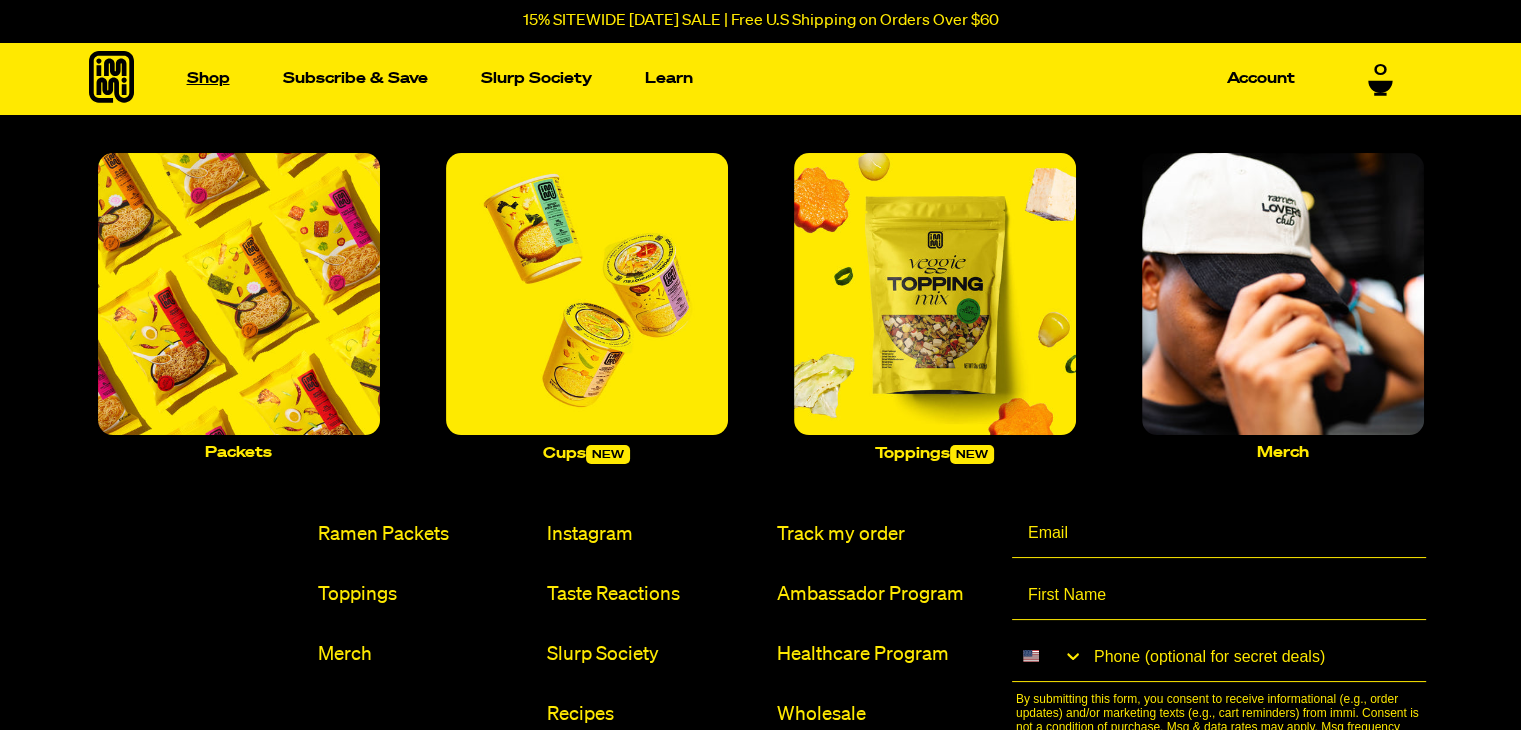 click on "Shop" at bounding box center [208, 78] 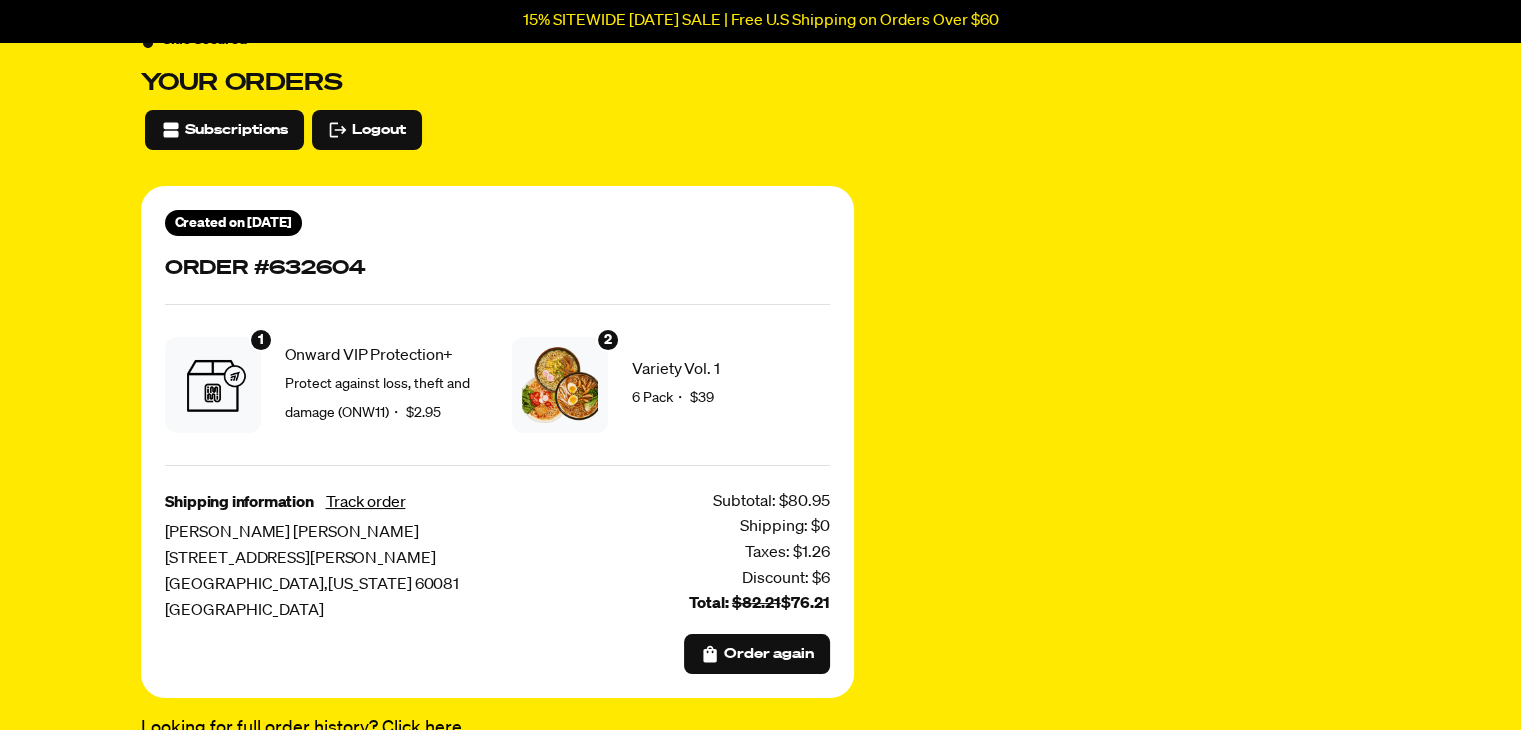 scroll, scrollTop: 0, scrollLeft: 0, axis: both 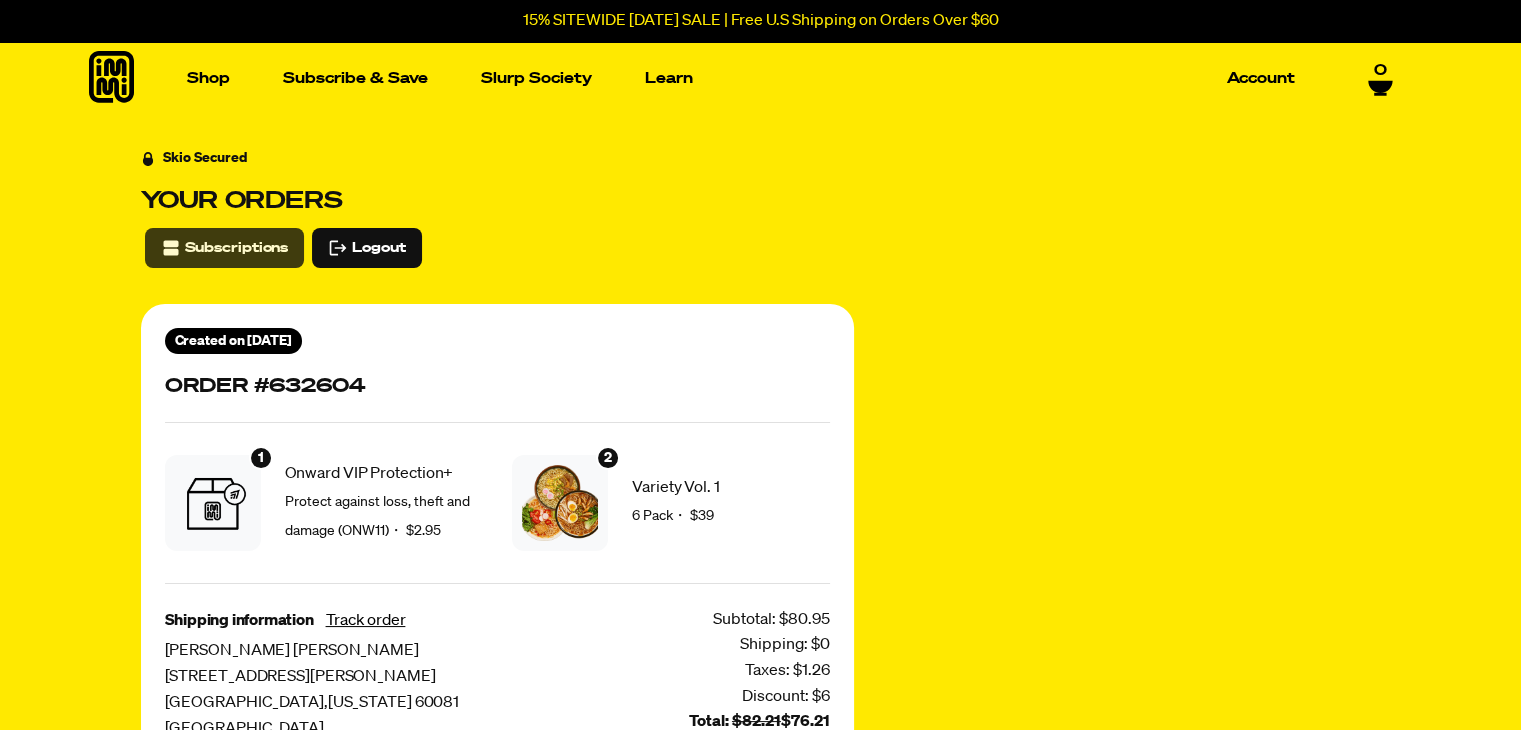 click on "Subscriptions" at bounding box center (237, 248) 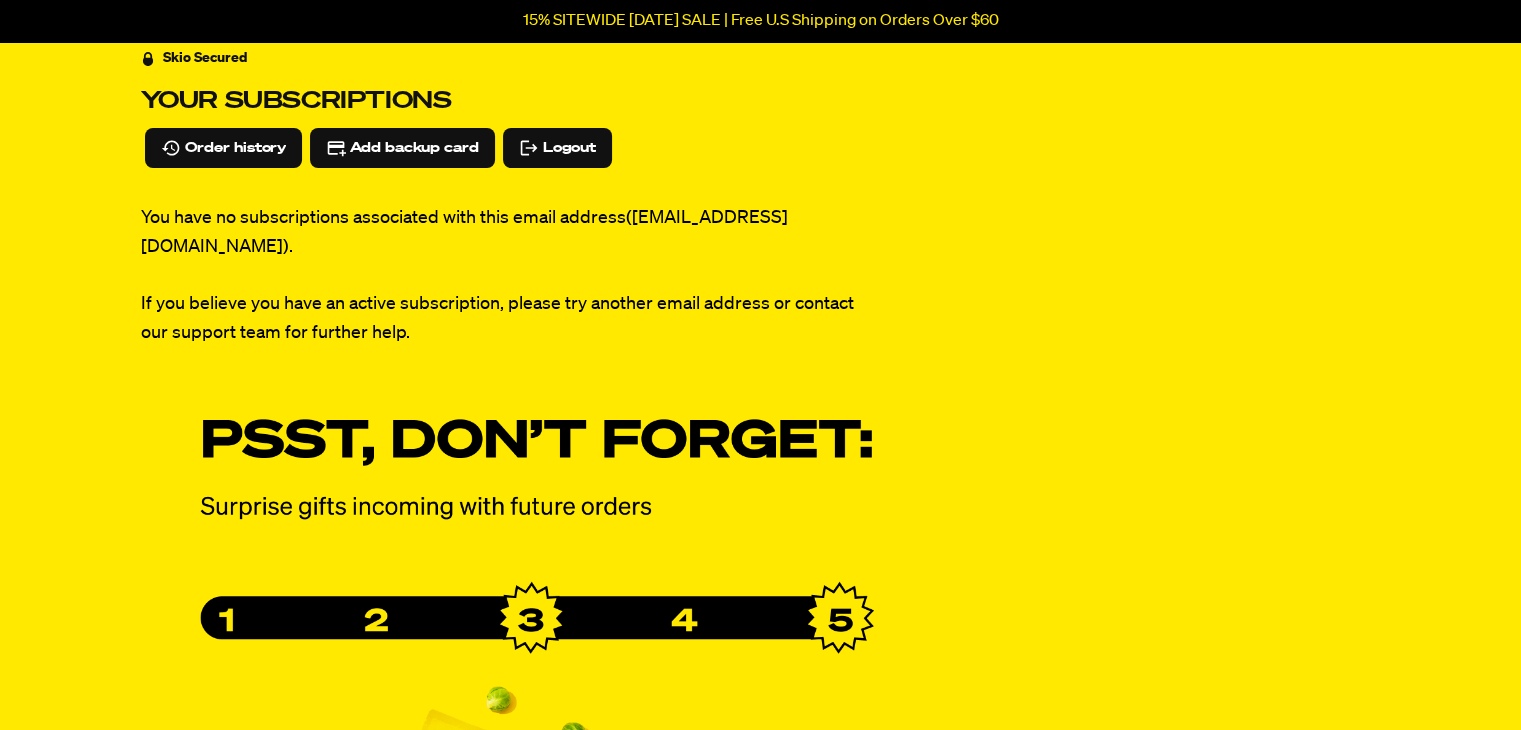 scroll, scrollTop: 0, scrollLeft: 0, axis: both 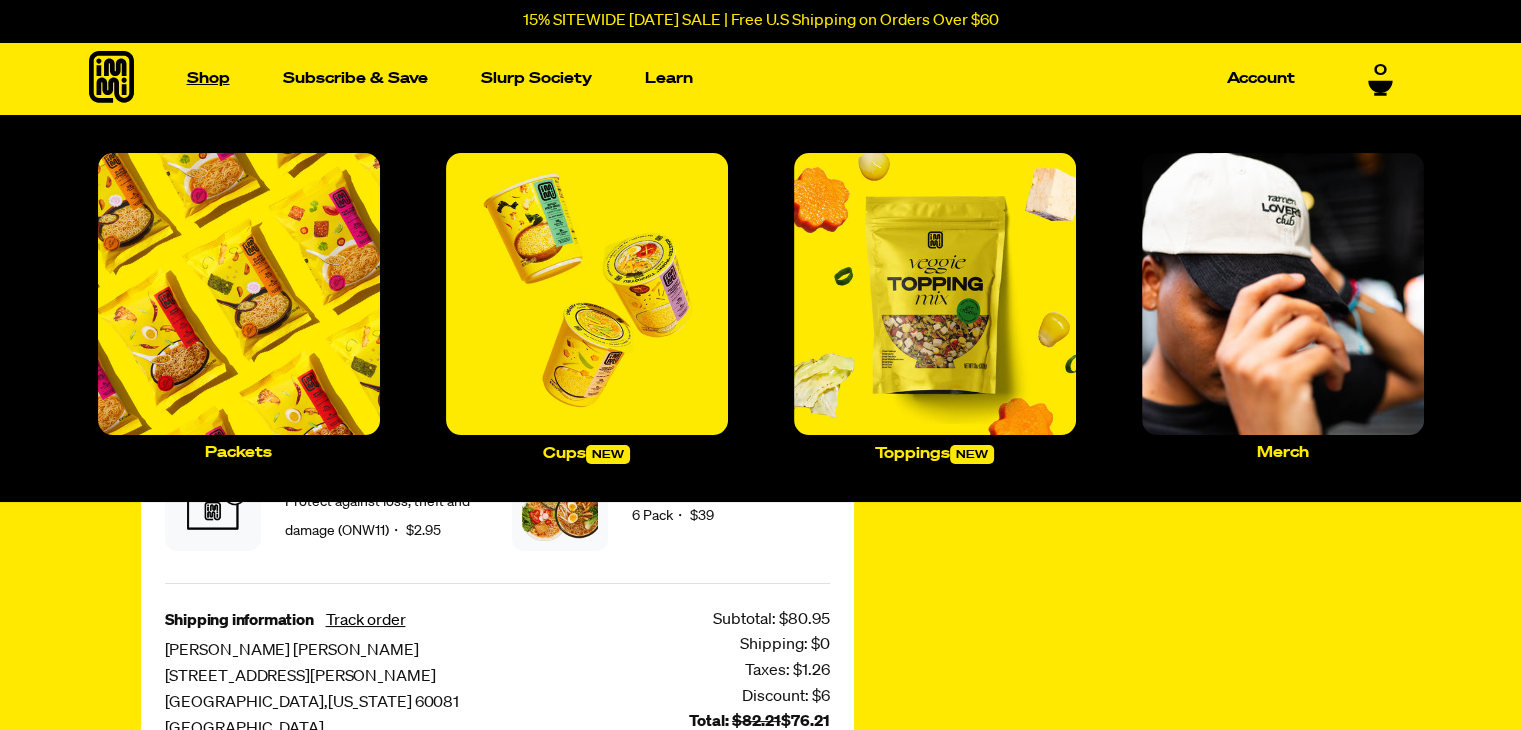 click on "Shop" at bounding box center [208, 78] 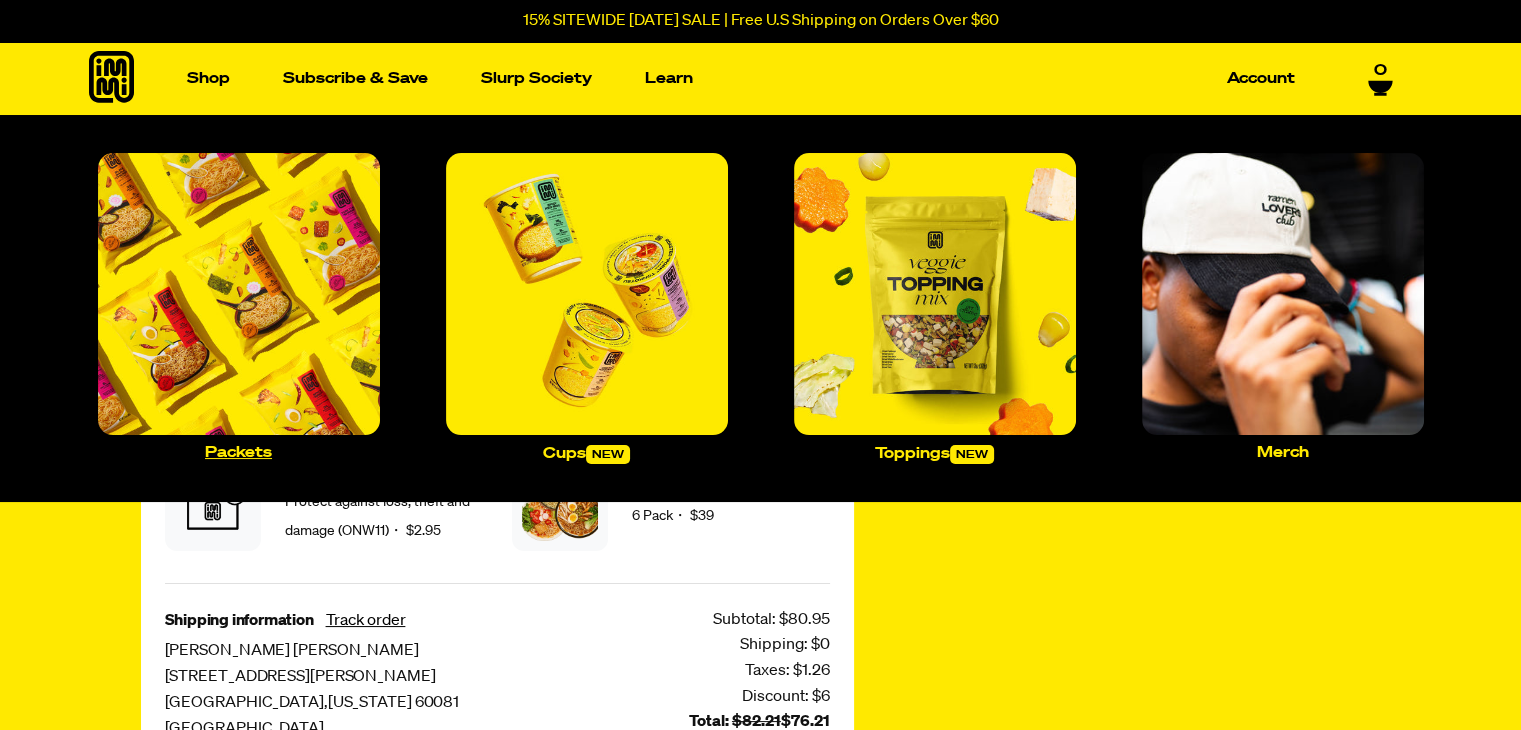 click at bounding box center (239, 294) 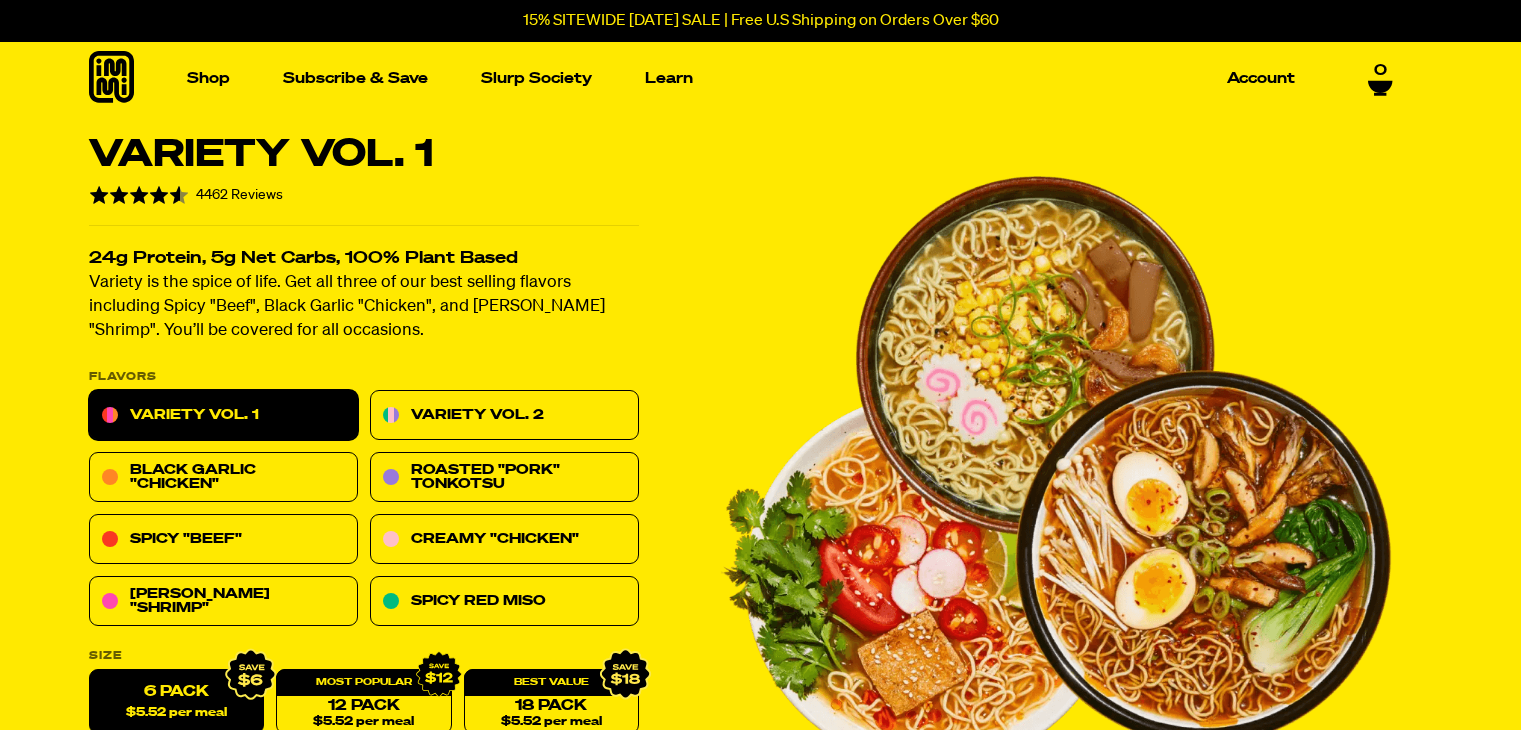 scroll, scrollTop: 300, scrollLeft: 0, axis: vertical 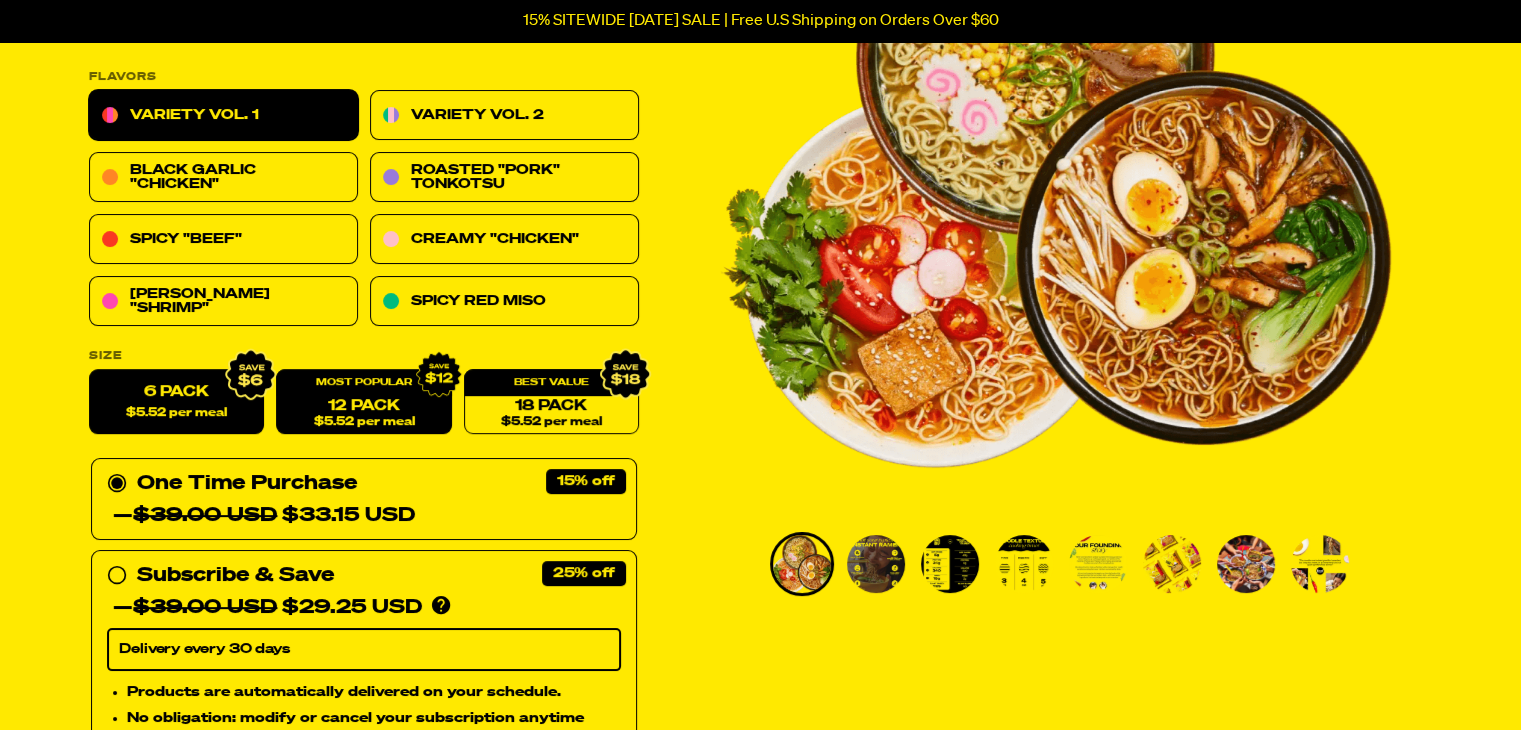 click on "12 Pack
$5.52 per meal" at bounding box center (363, 402) 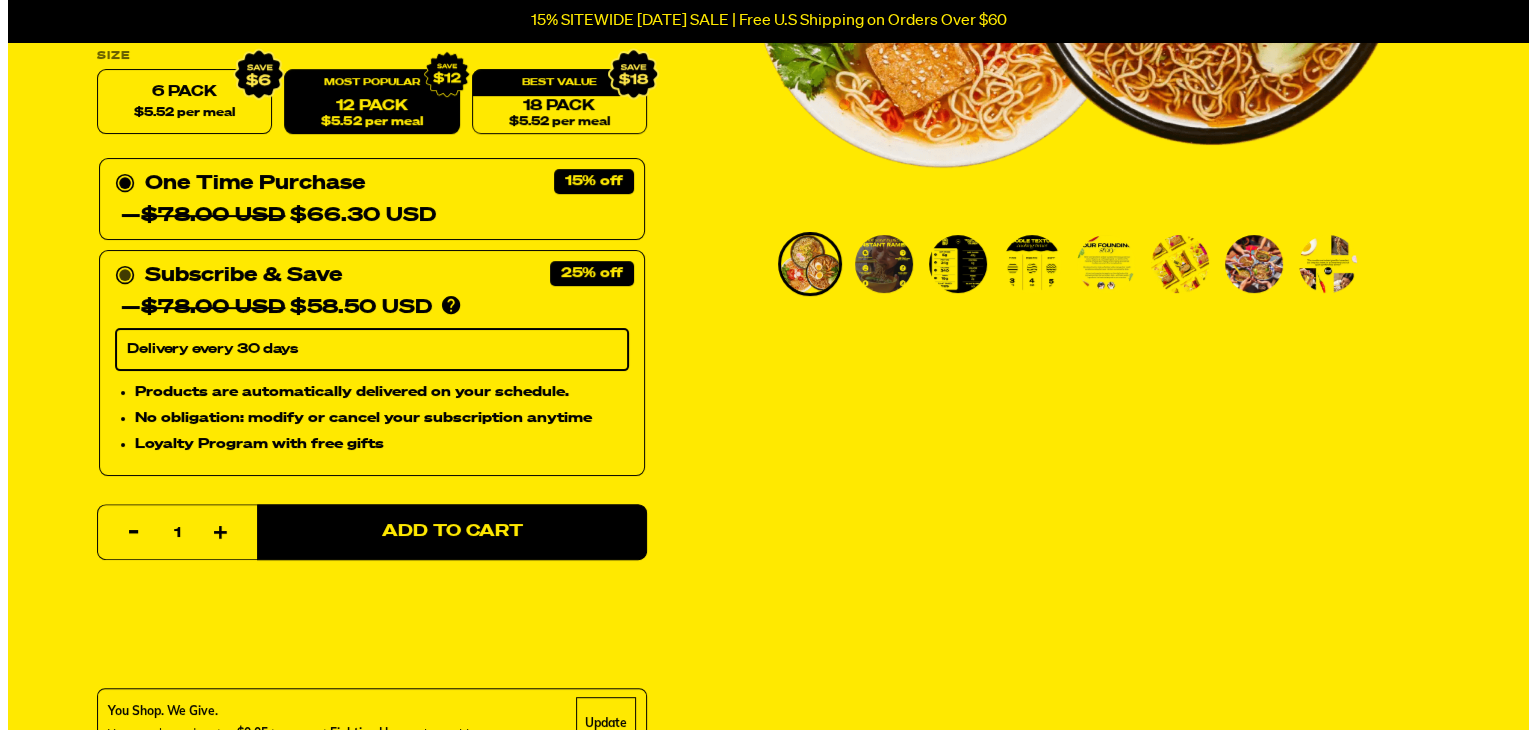 scroll, scrollTop: 700, scrollLeft: 0, axis: vertical 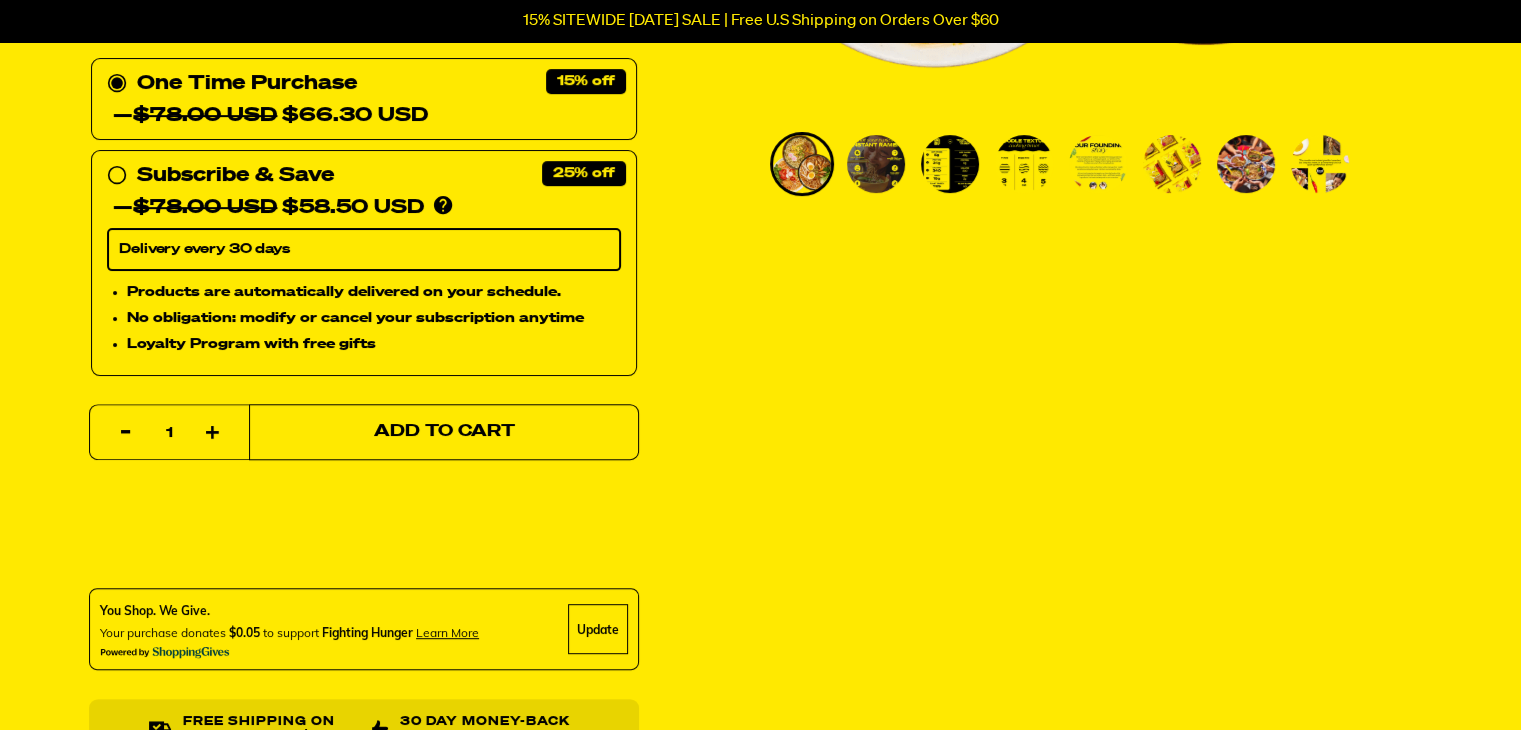 click on "Add to Cart" at bounding box center (444, 432) 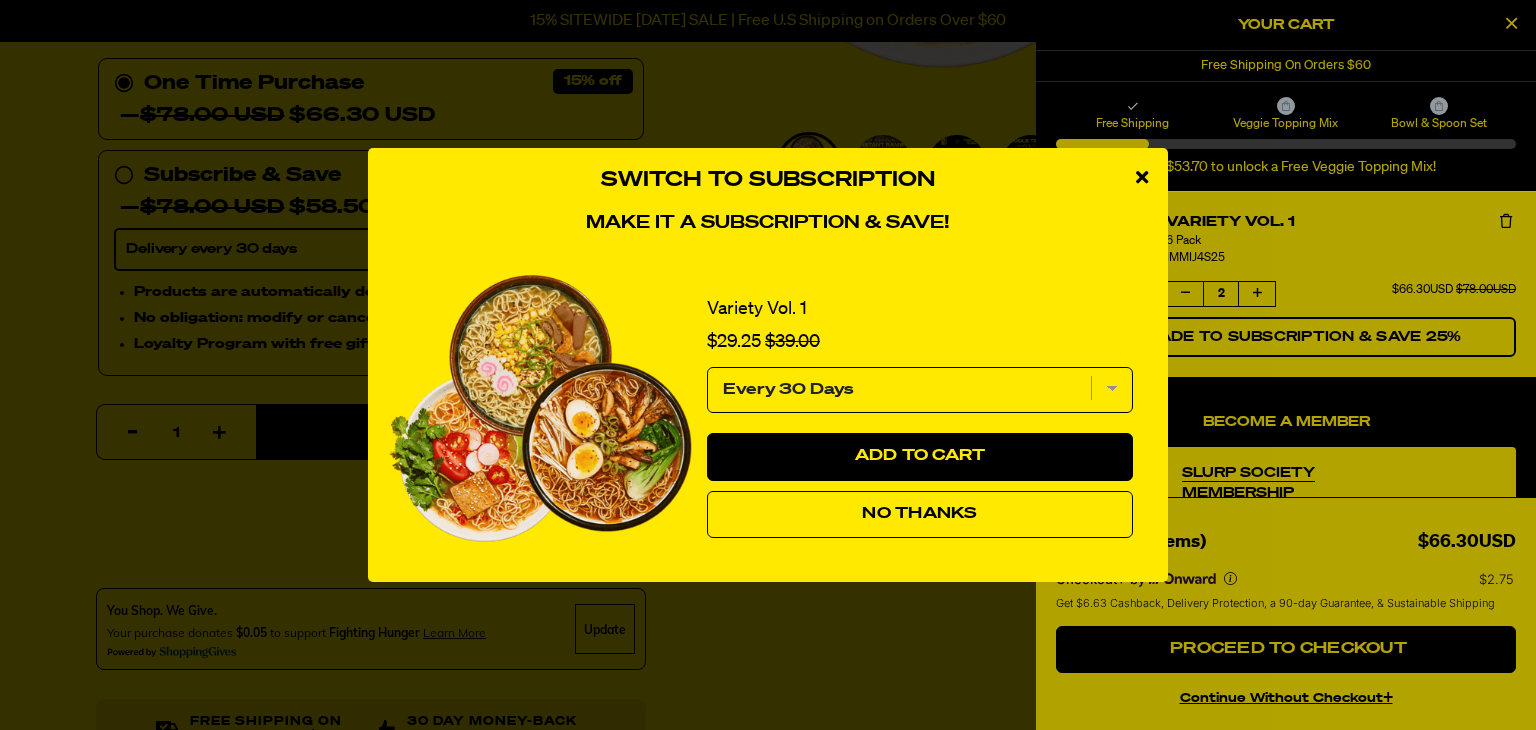 click on "No Thanks" at bounding box center [920, 515] 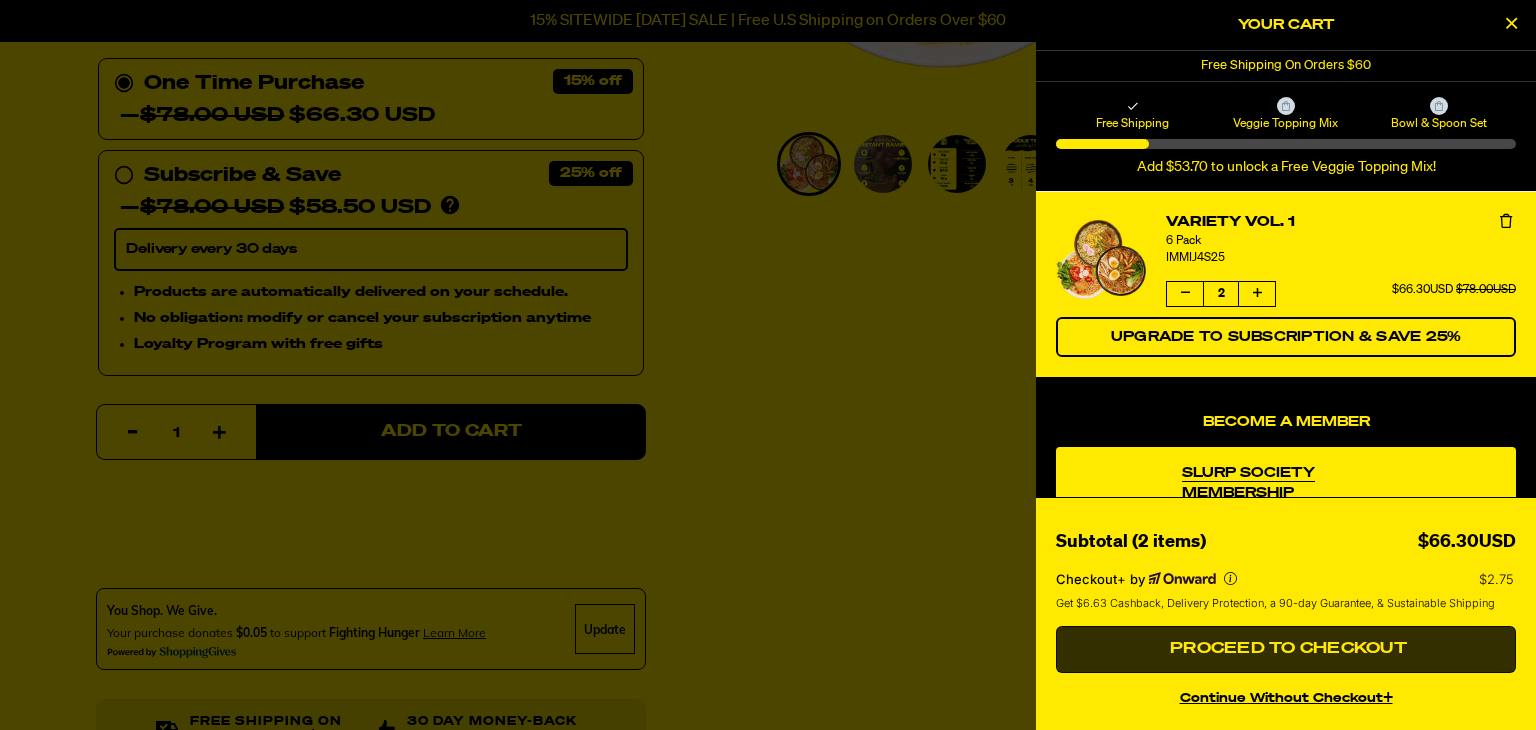click on "Proceed to Checkout" at bounding box center [1286, 650] 